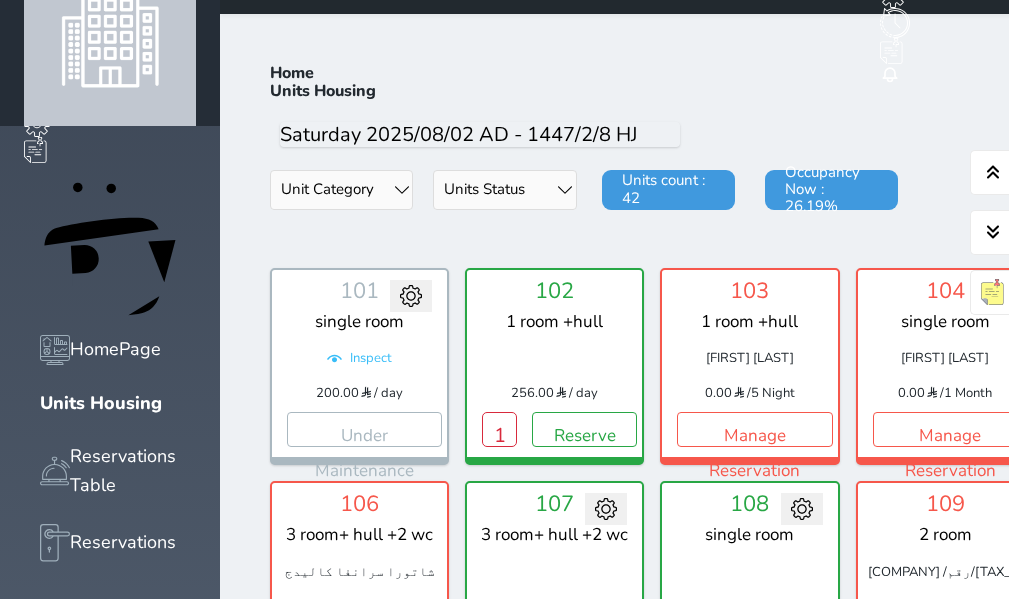scroll, scrollTop: 0, scrollLeft: 0, axis: both 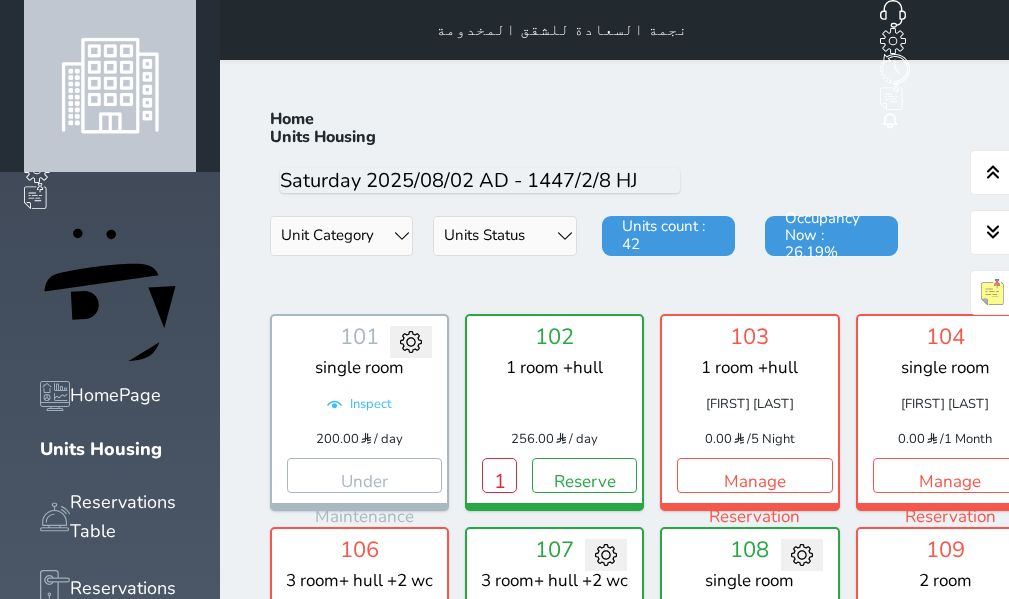 click 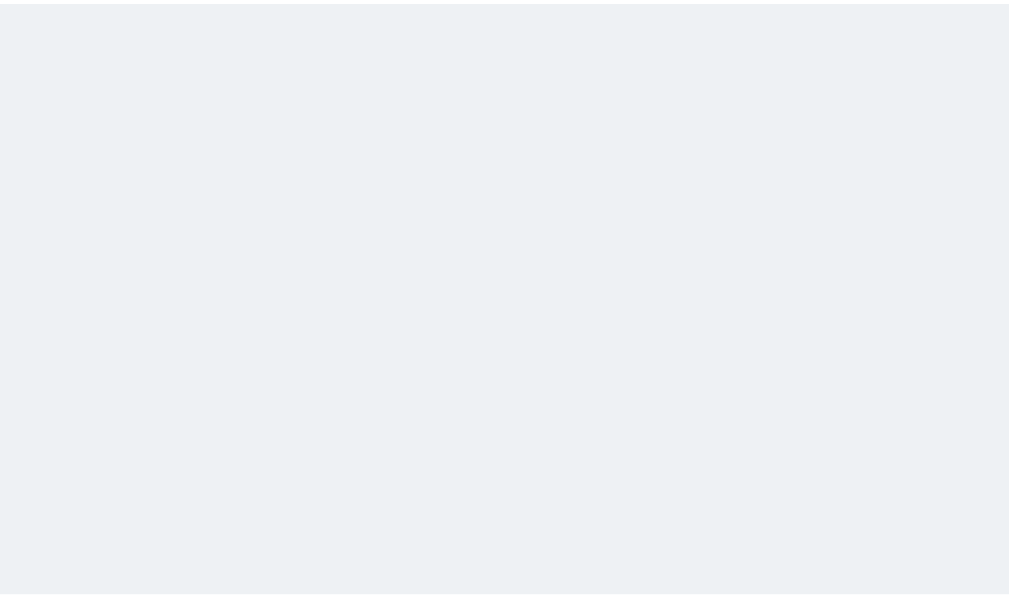 scroll, scrollTop: 0, scrollLeft: 0, axis: both 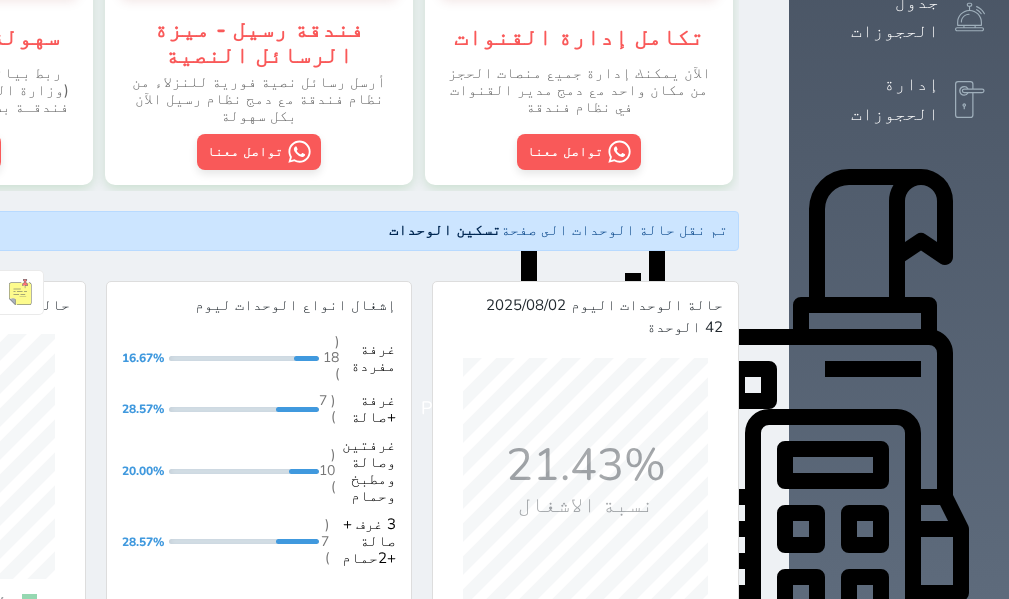 click 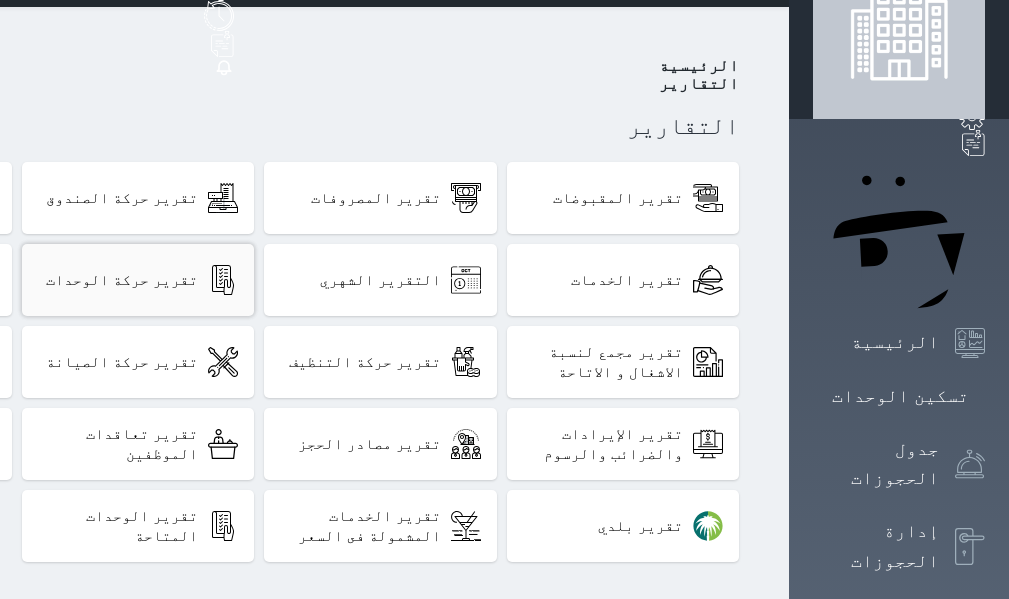 scroll, scrollTop: 100, scrollLeft: 0, axis: vertical 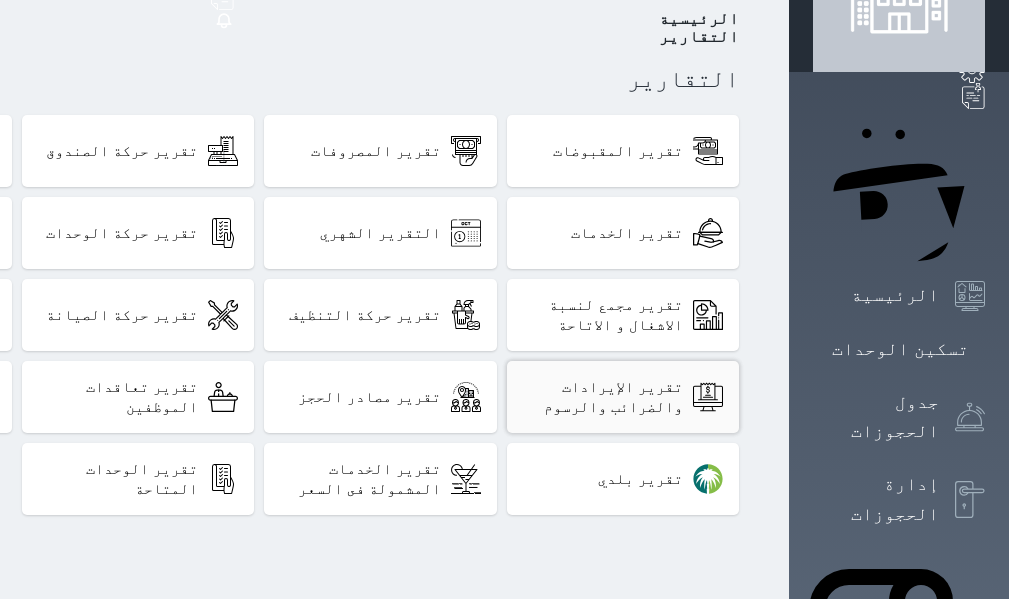 click on "تقرير الإيرادات والضرائب والرسوم" at bounding box center (603, 397) 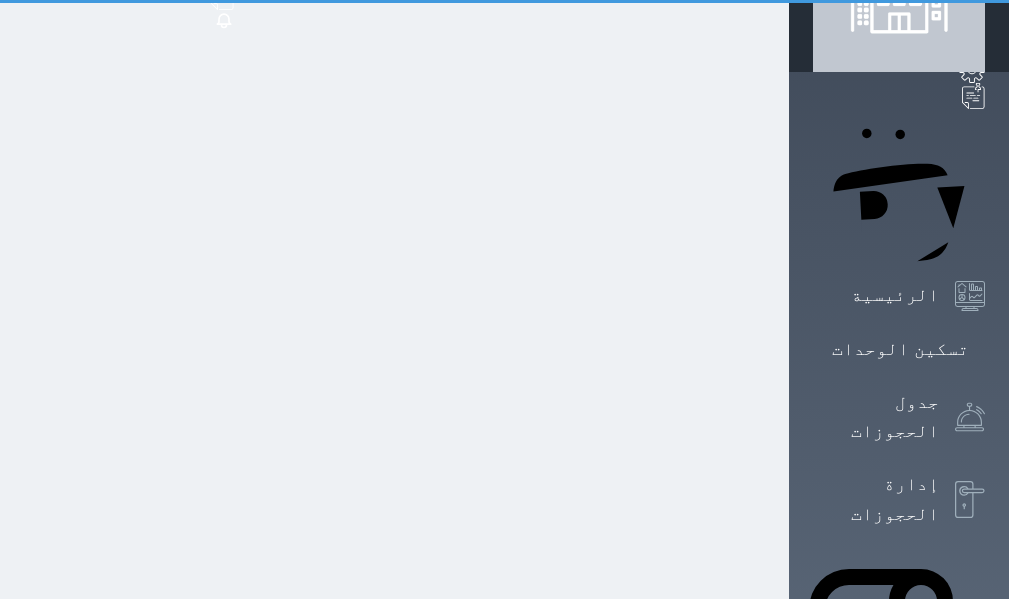 scroll, scrollTop: 0, scrollLeft: 0, axis: both 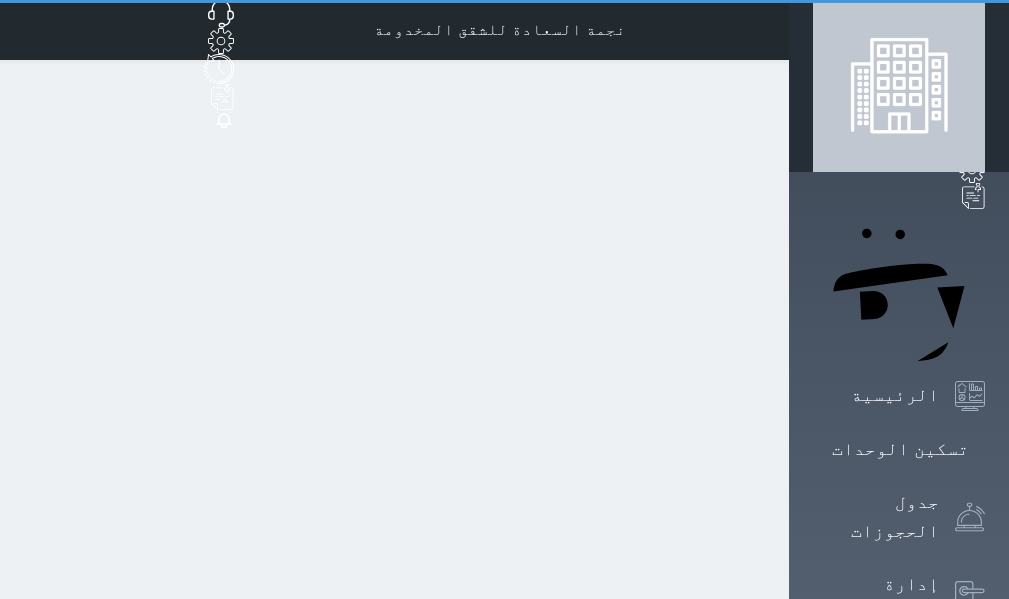 select on "full" 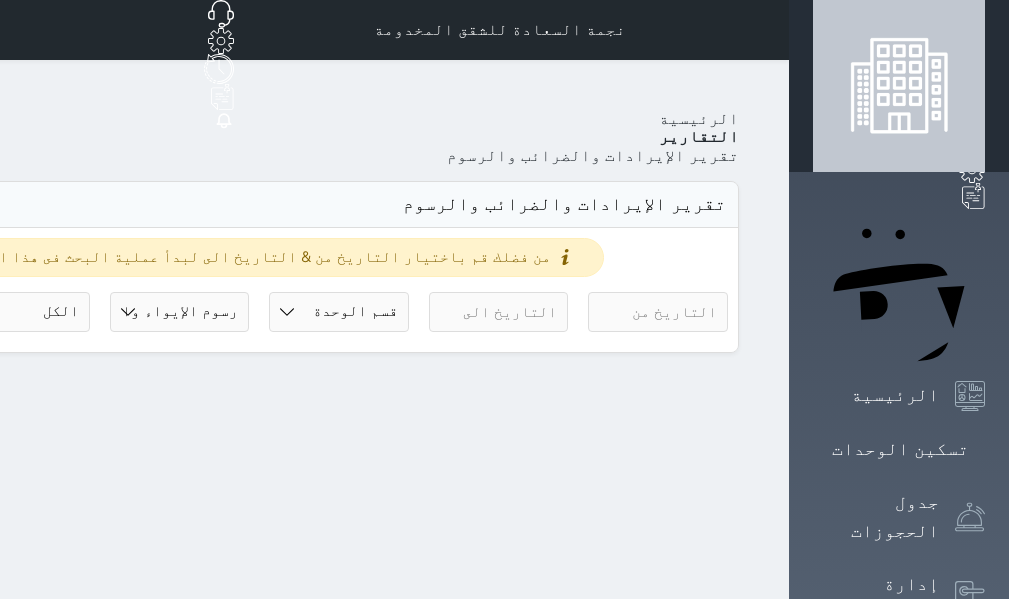 click on "قسم الوحدة   غرفة مفردة غرفة +صالة غرفتين وصالة ومطبخ وحمام 3 غرف + صالة +2حمام" at bounding box center (339, 312) 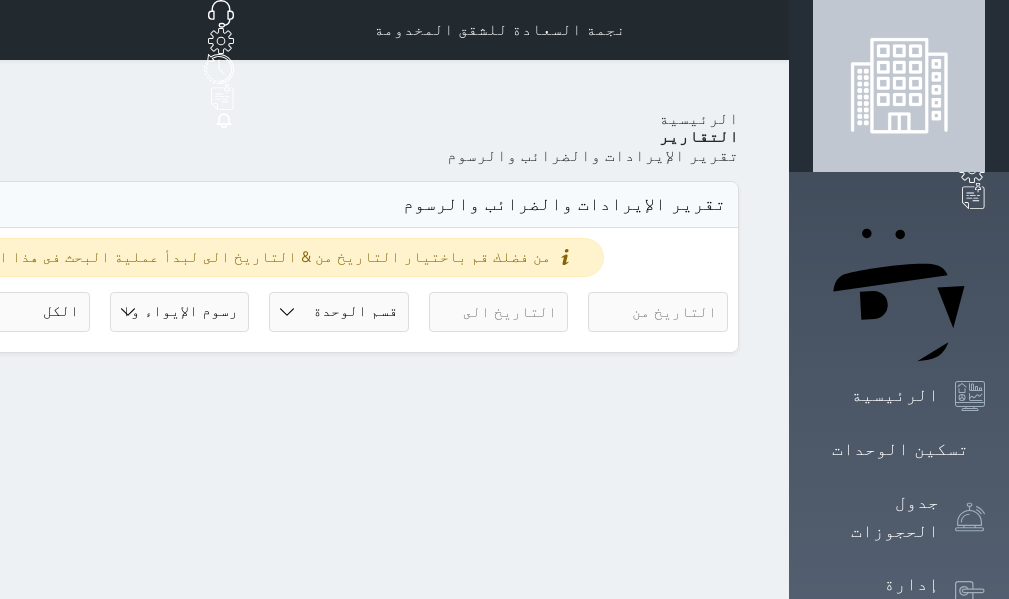 click on "قسم الوحدة   غرفة مفردة غرفة +صالة غرفتين وصالة ومطبخ وحمام 3 غرف + صالة +2حمام" at bounding box center [339, 312] 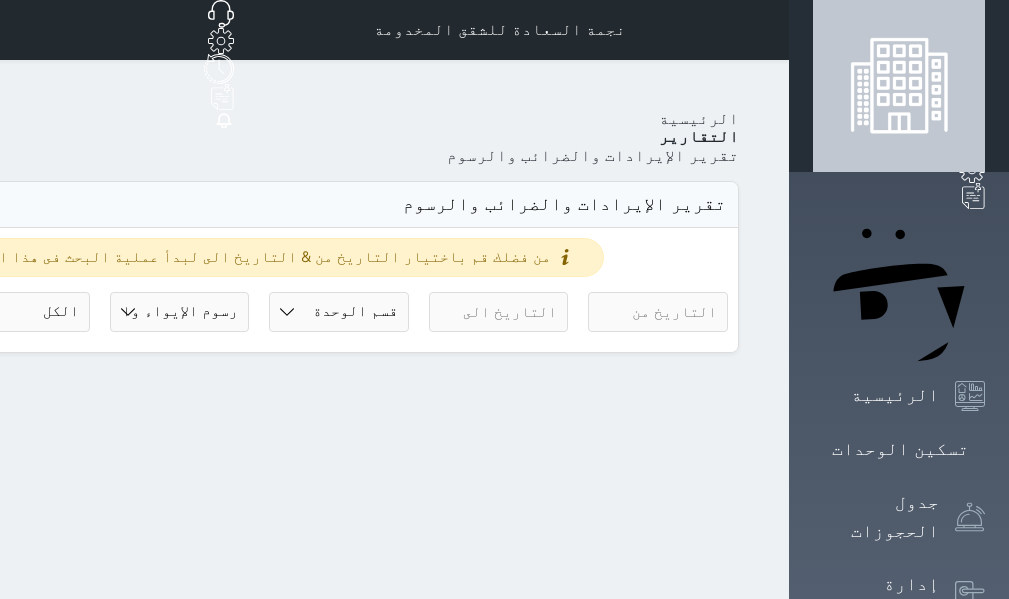 click on "حالة الحجز
الكل
لم يسجل دخول
تم الدخول
تم المغادرة
تم الدخول + تم المغادرة" at bounding box center (20, 312) 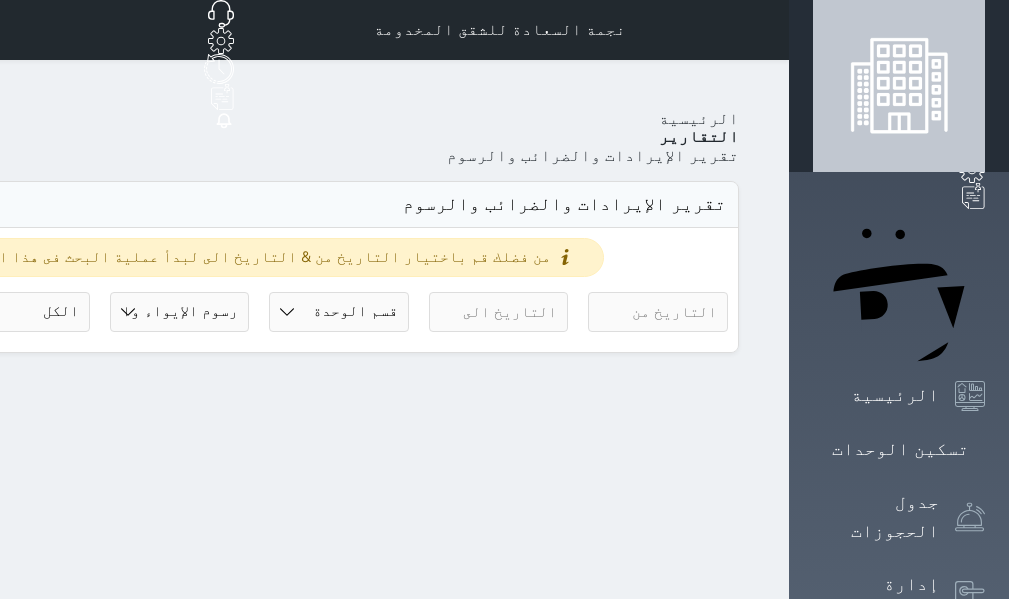 click on "حالة الحجز
الكل
لم يسجل دخول
تم الدخول
تم المغادرة
تم الدخول + تم المغادرة" at bounding box center [20, 312] 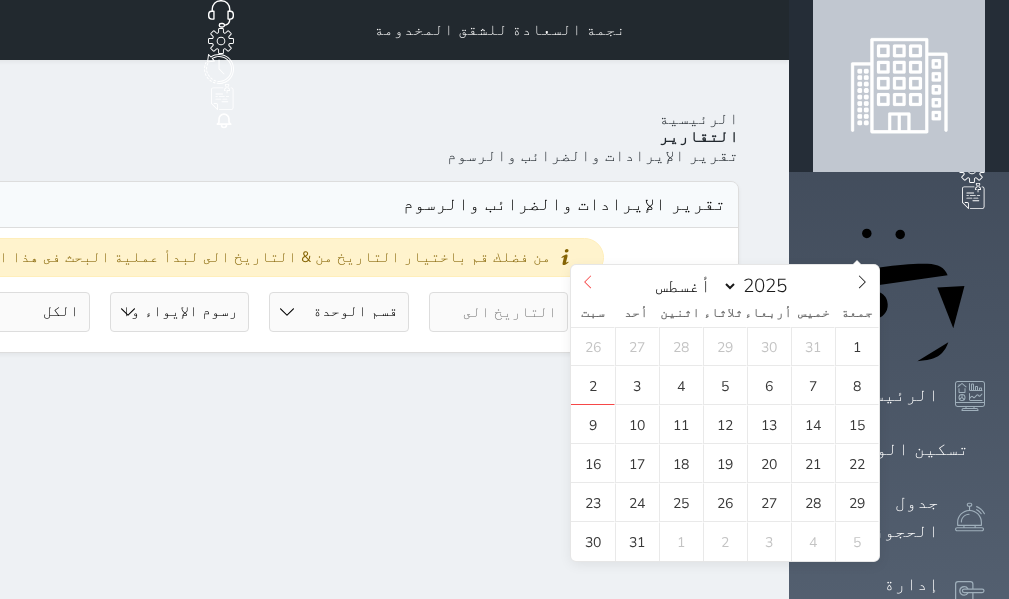 click 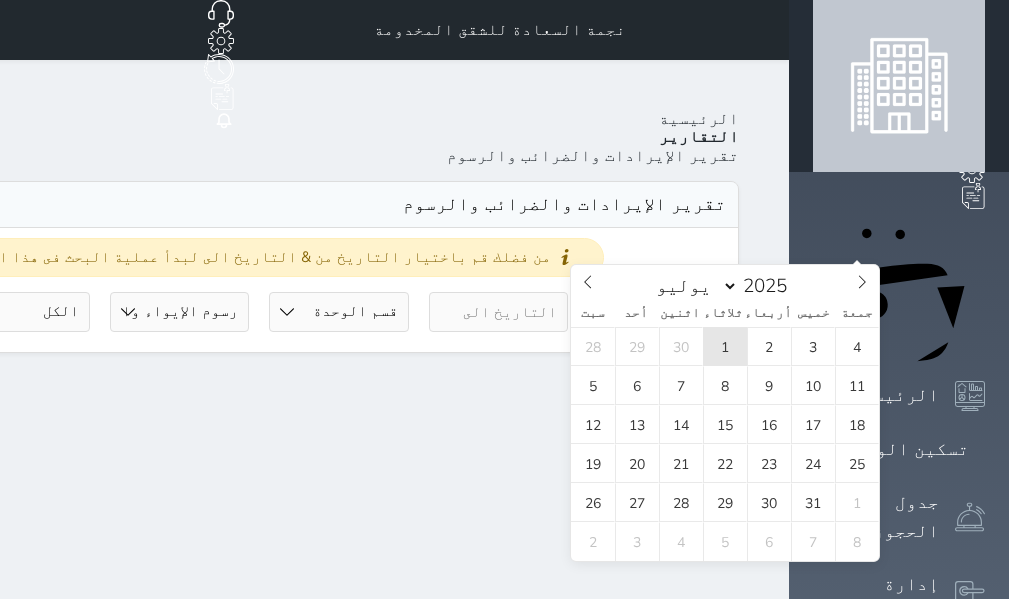 click on "1" at bounding box center [725, 346] 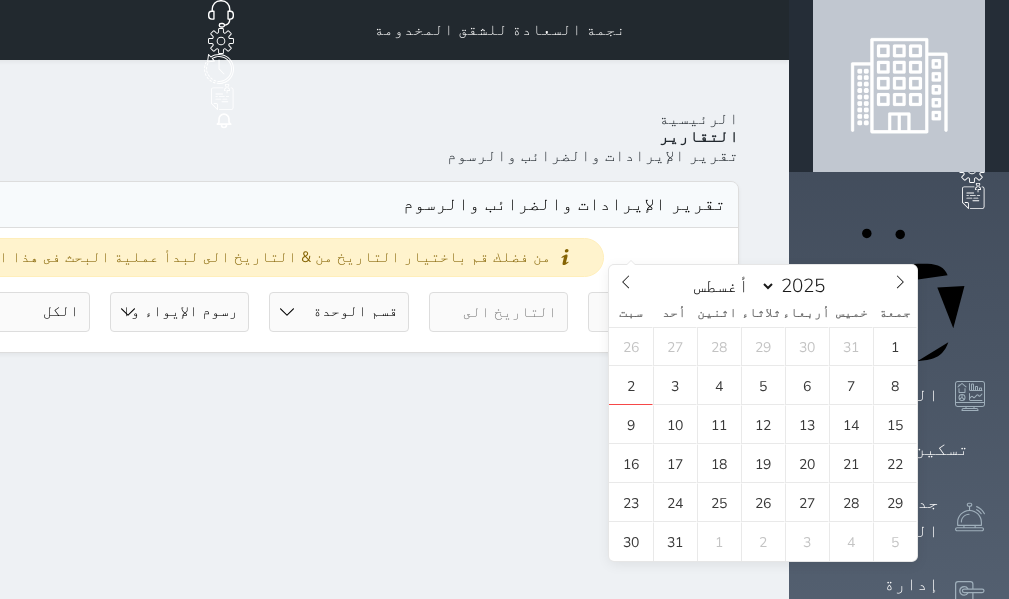 click at bounding box center (499, 312) 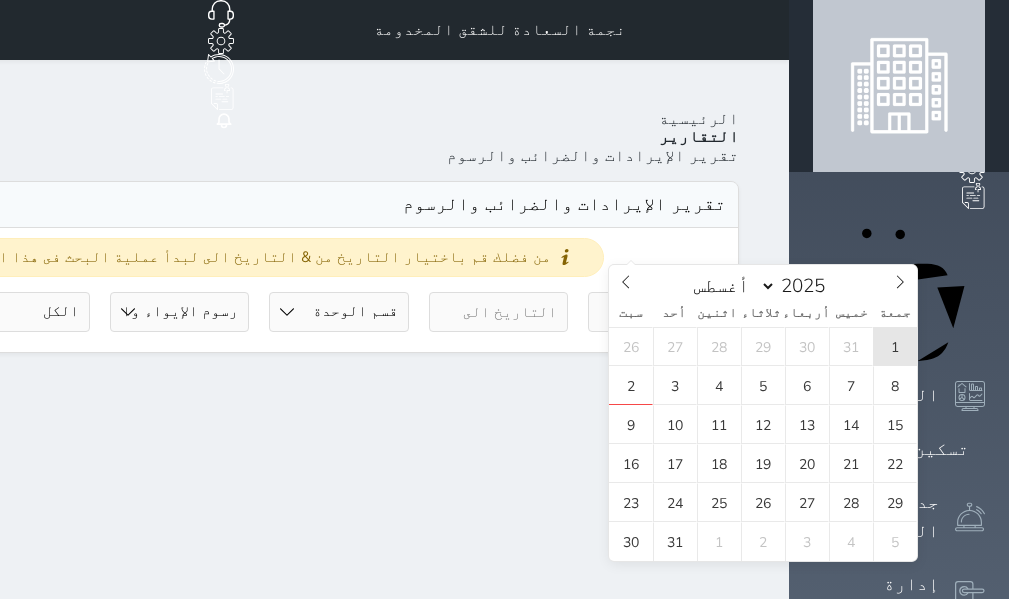 click on "1" at bounding box center [895, 346] 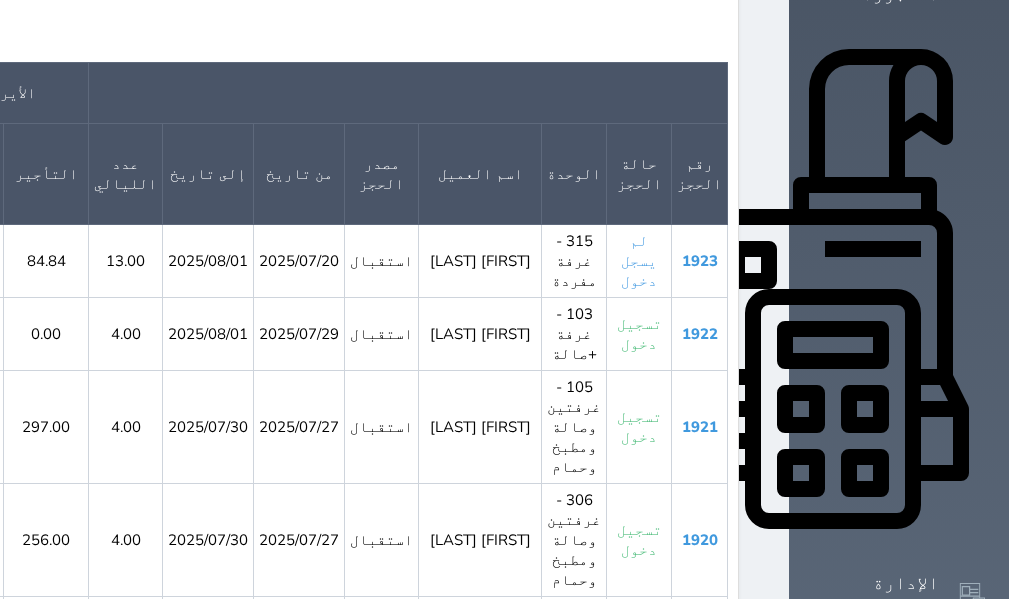 scroll, scrollTop: 500, scrollLeft: 0, axis: vertical 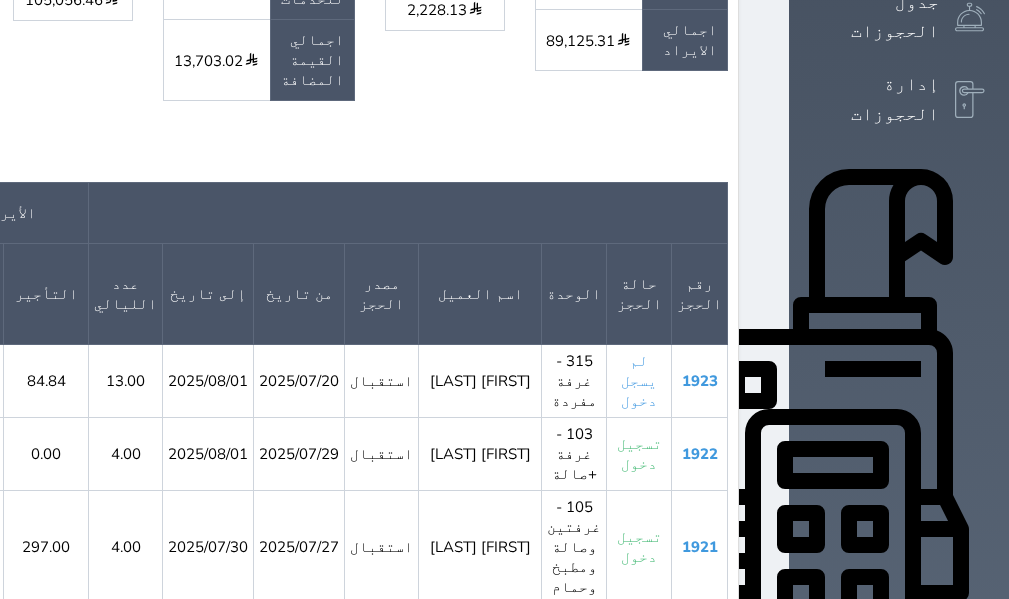 click 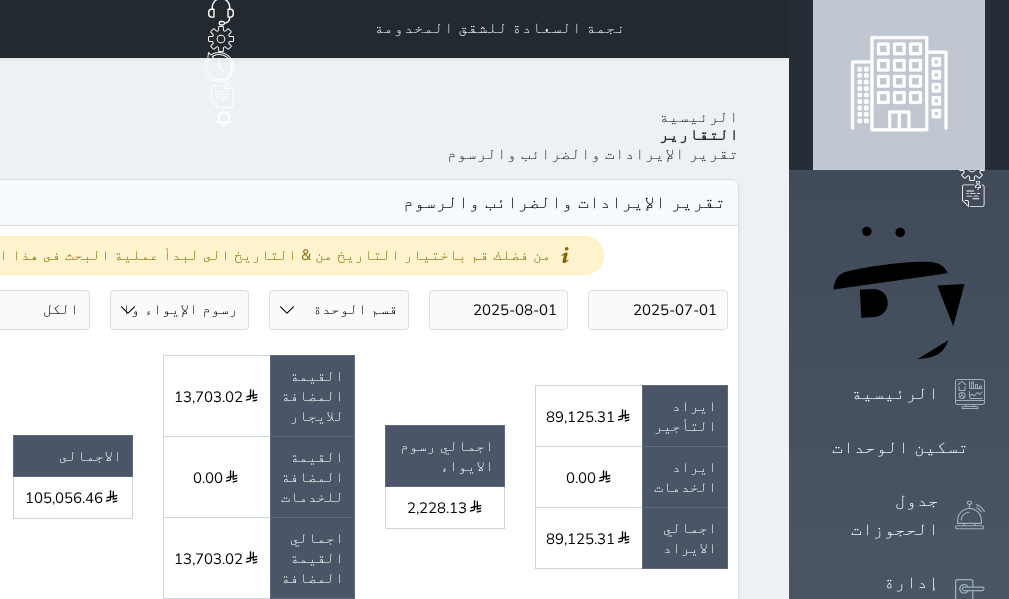 scroll, scrollTop: 0, scrollLeft: 0, axis: both 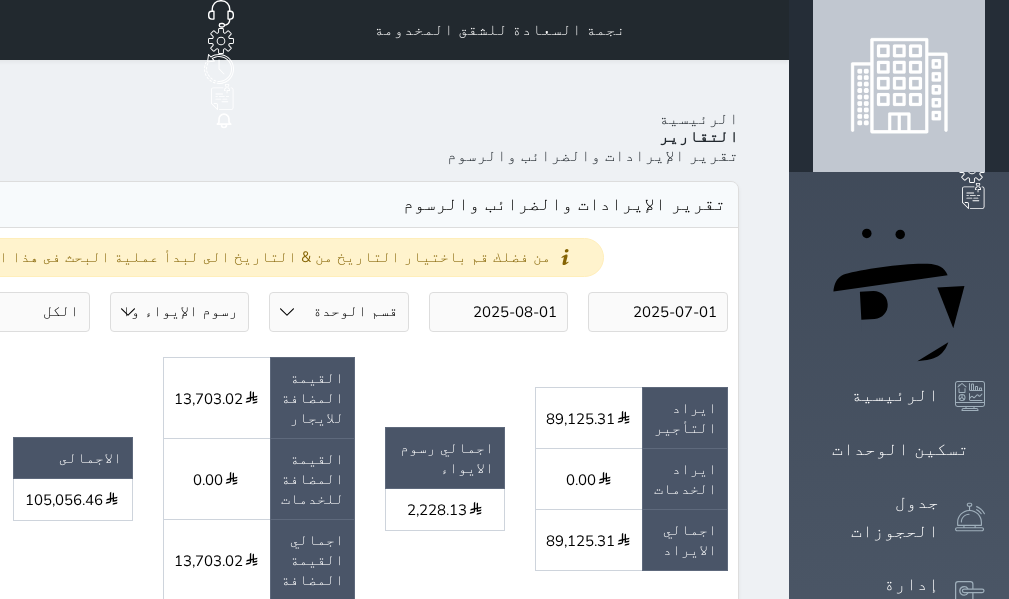 click on "رسوم الإيواء
رسوم الإيواء والقيمه المضافة" at bounding box center [180, 312] 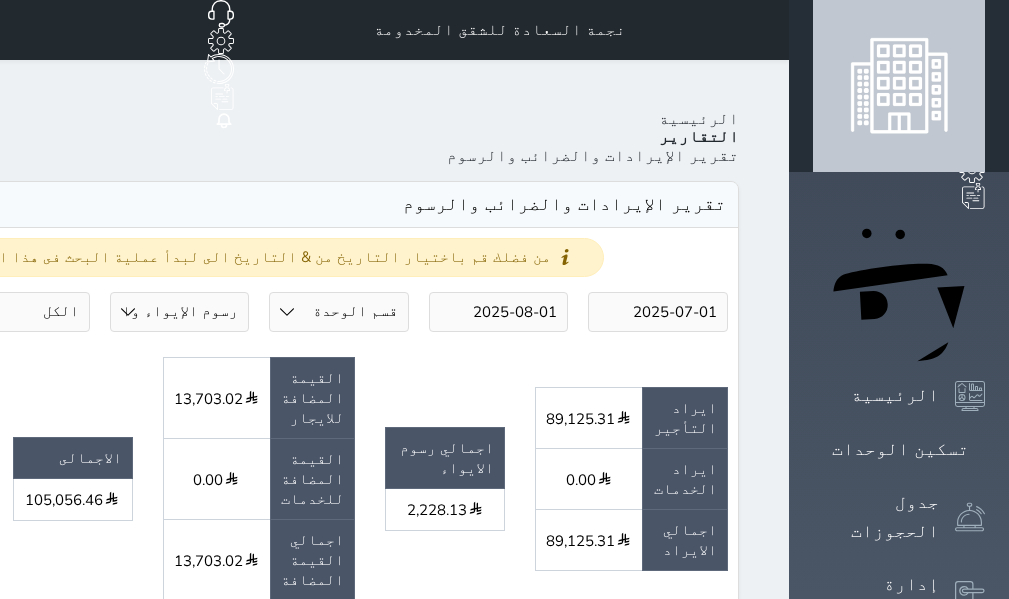 select on "ewa_only" 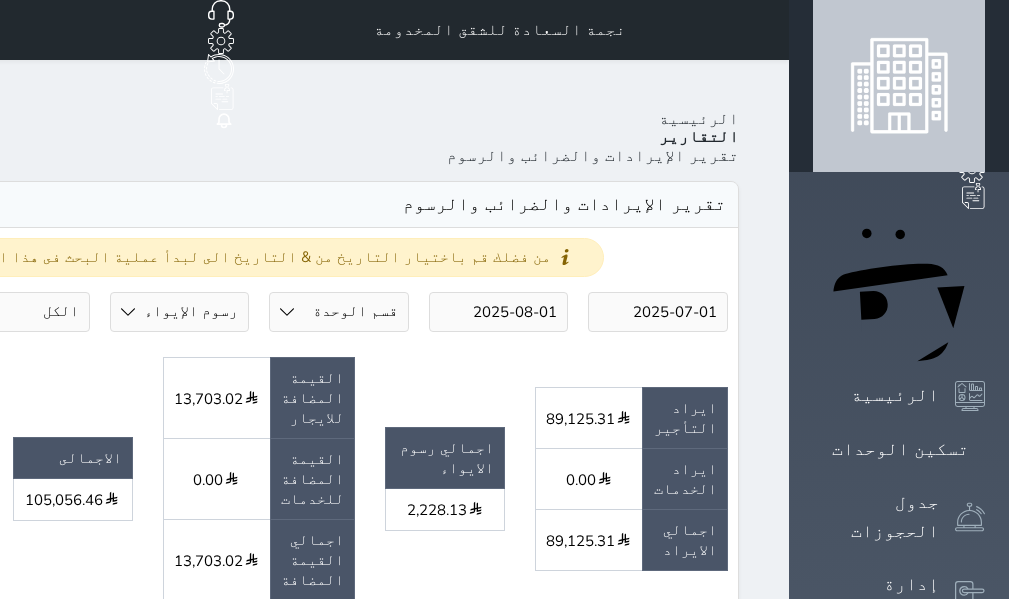 click on "رسوم الإيواء
رسوم الإيواء والقيمه المضافة" at bounding box center [180, 312] 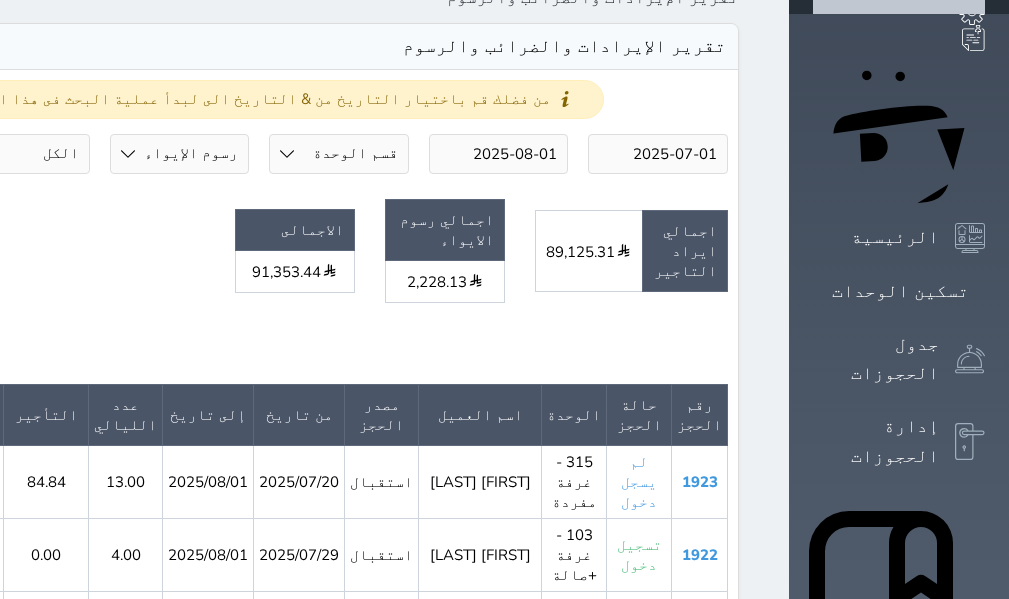 scroll, scrollTop: 100, scrollLeft: 0, axis: vertical 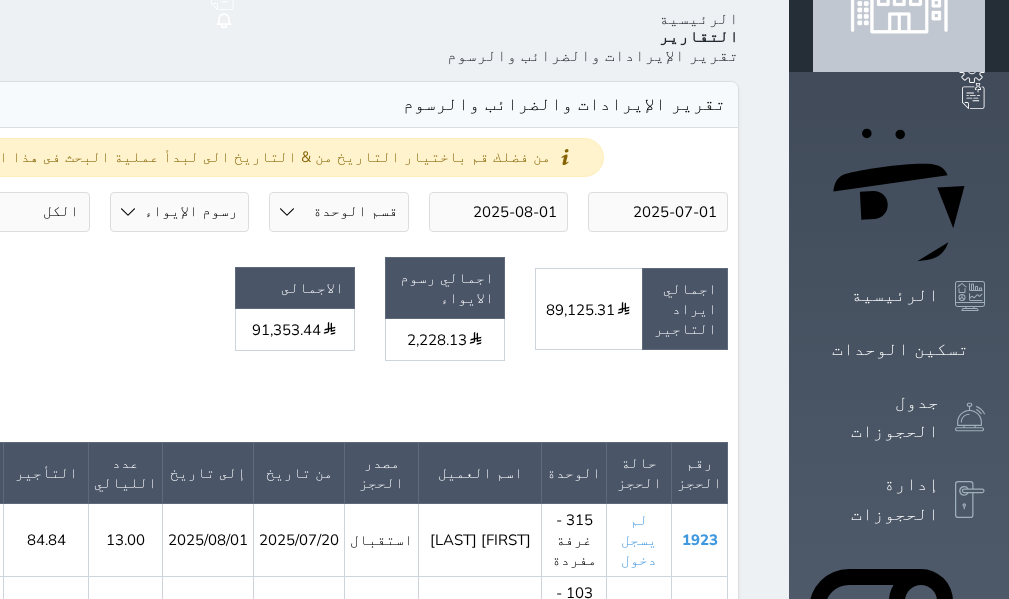 click 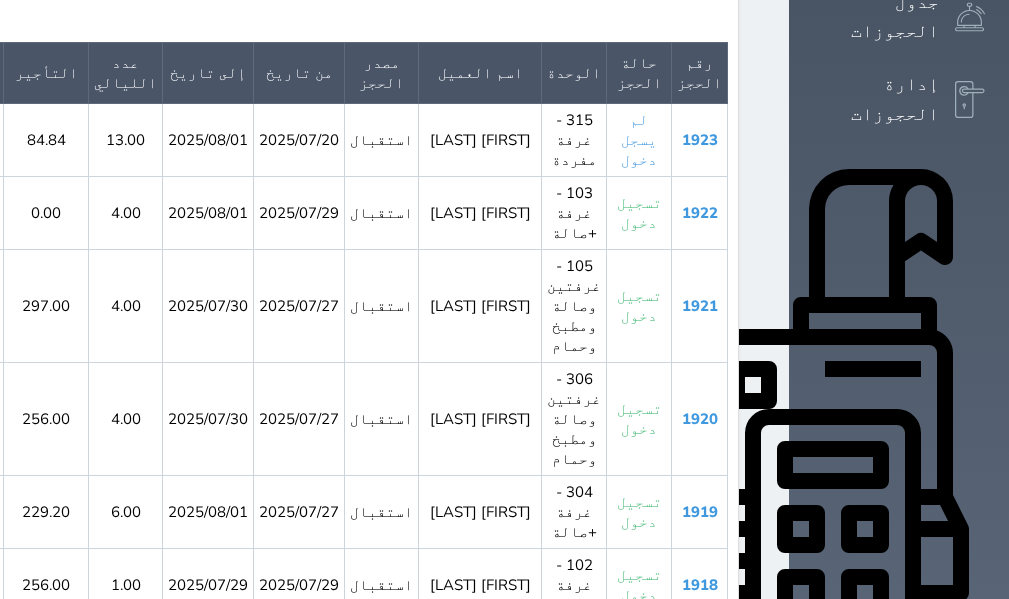 click on "التقارير" at bounding box center (899, 999) 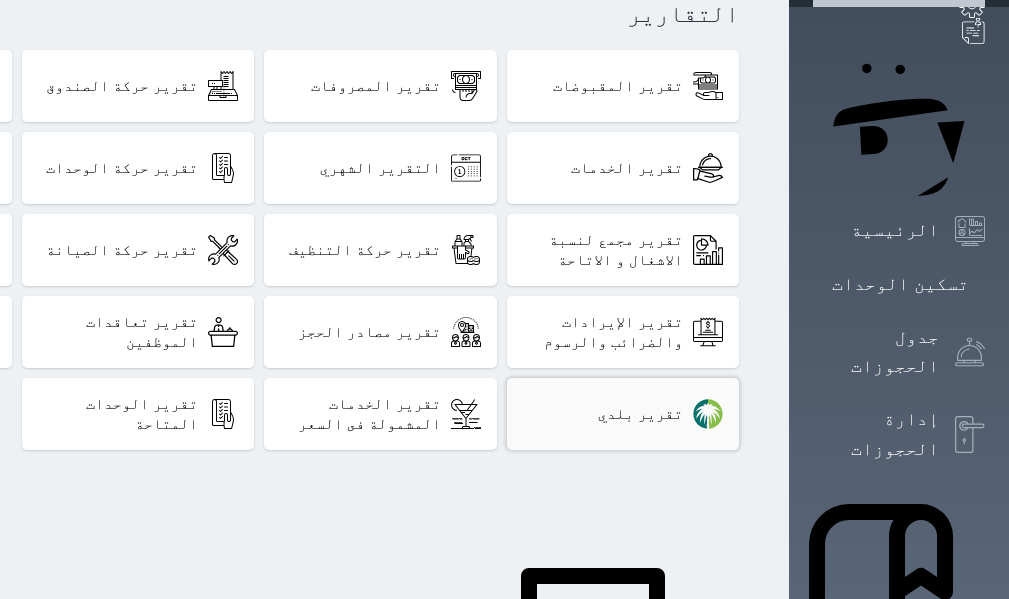 scroll, scrollTop: 200, scrollLeft: 0, axis: vertical 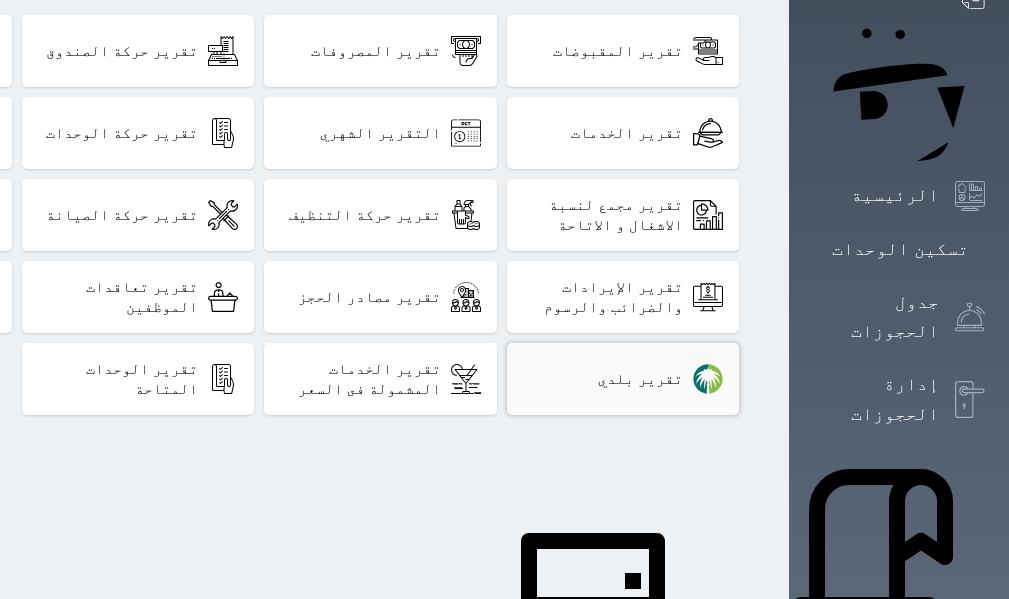 click on "تقرير بلدي" at bounding box center [640, 379] 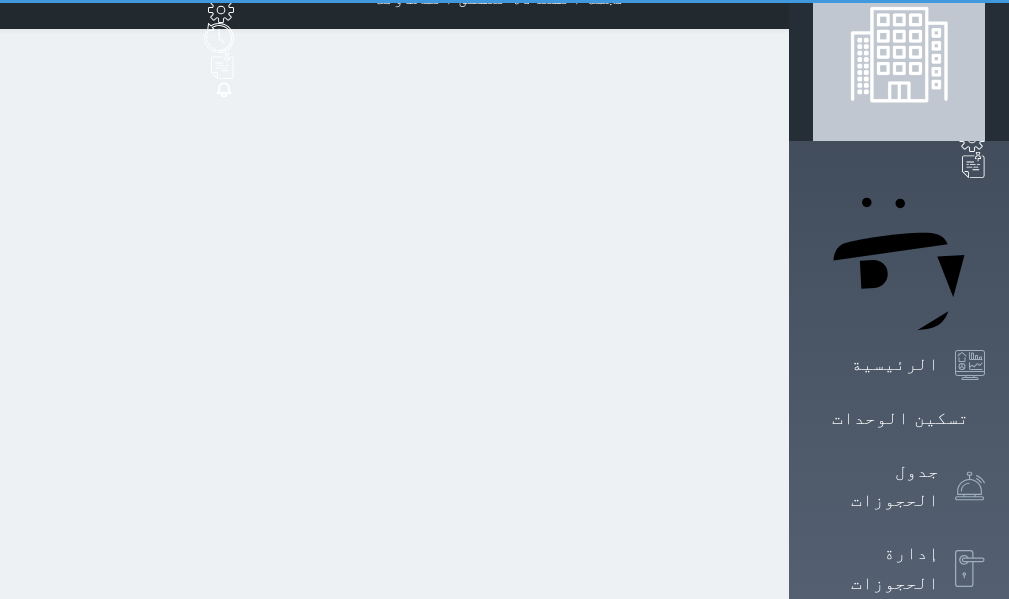scroll, scrollTop: 0, scrollLeft: 0, axis: both 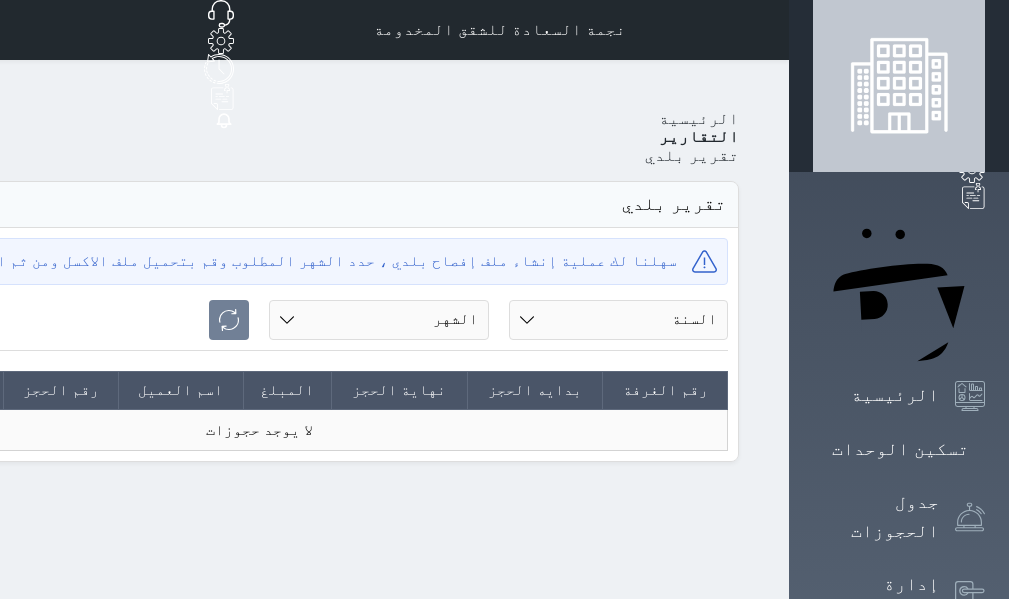 click on "السنة   2020 2021 2022 2023 2024 2025" at bounding box center [619, 320] 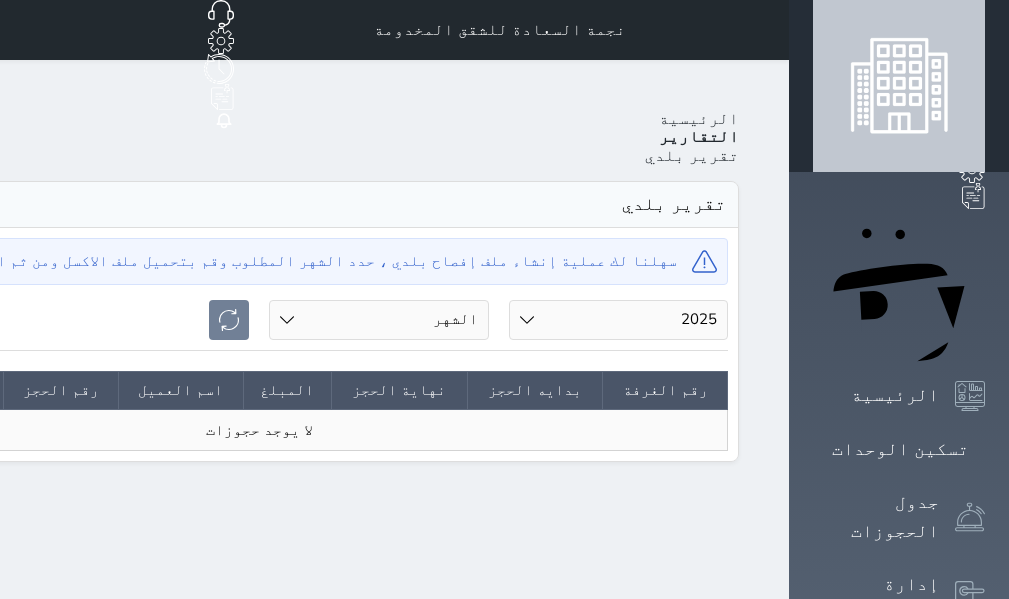 click on "السنة   2020 2021 2022 2023 2024 2025" at bounding box center [619, 320] 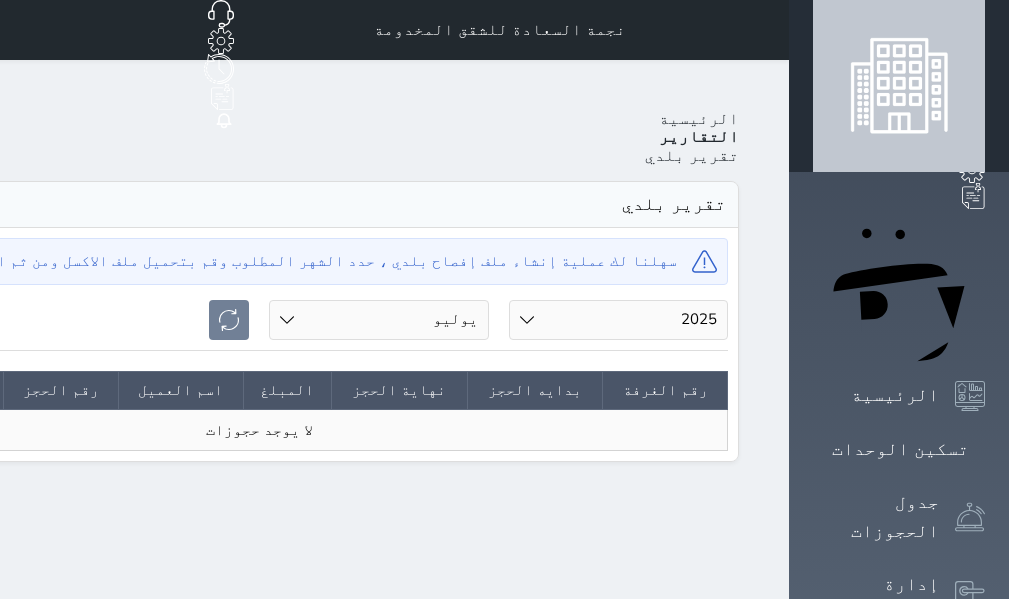 click on "الشهر   يناير فبراير مارس أبريل مايو يونيو يوليو أغسطس" at bounding box center [379, 320] 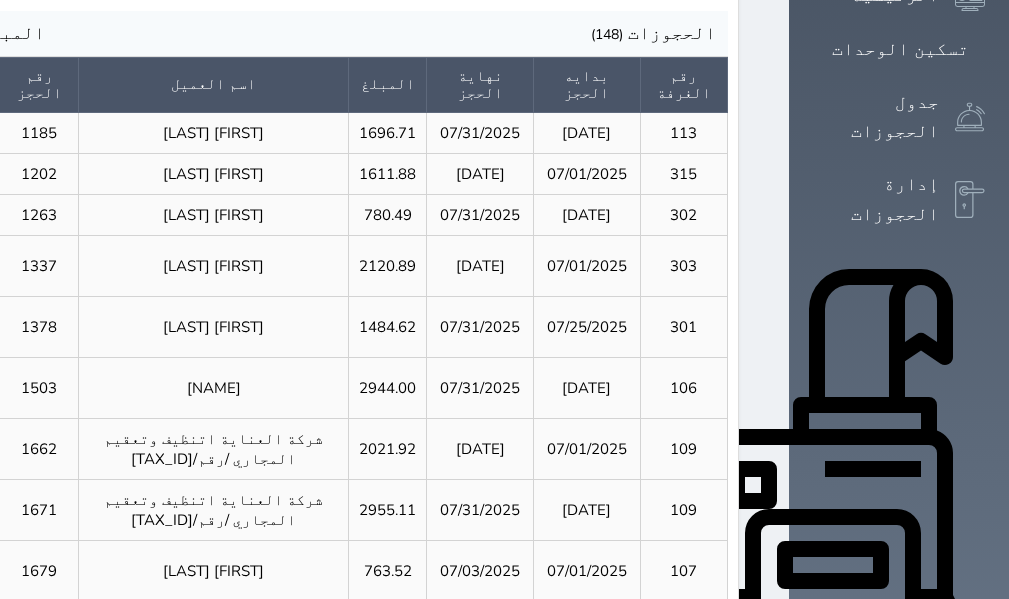scroll, scrollTop: 0, scrollLeft: 0, axis: both 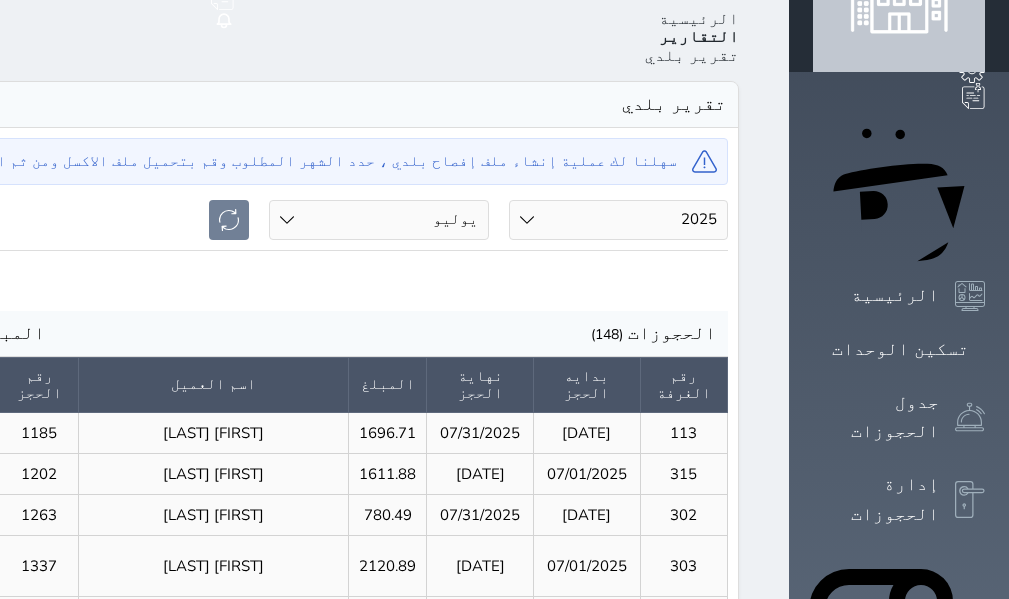 click at bounding box center (-155, 286) 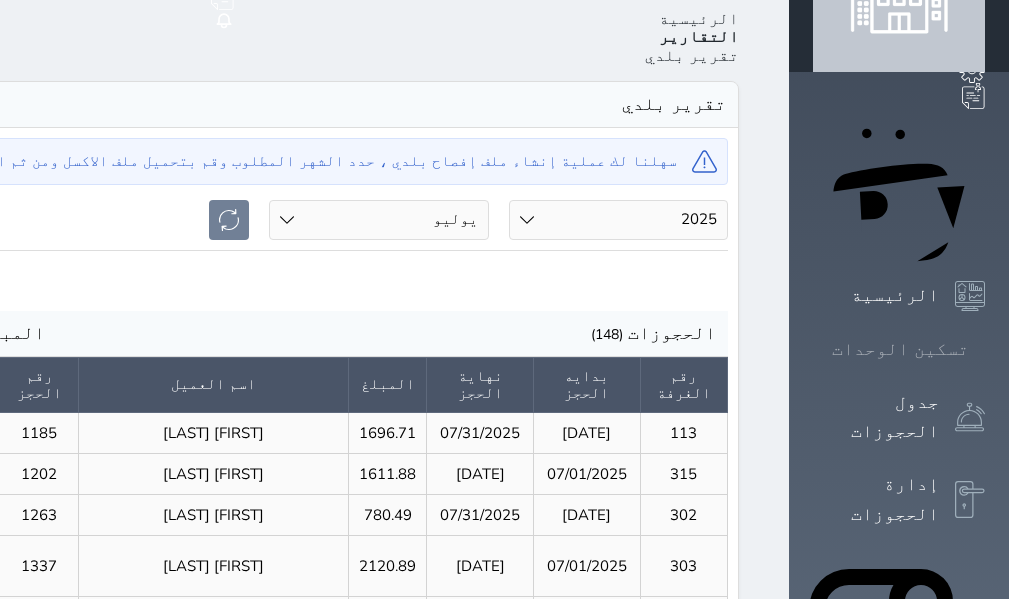 click on "تسكين الوحدات" at bounding box center (900, 349) 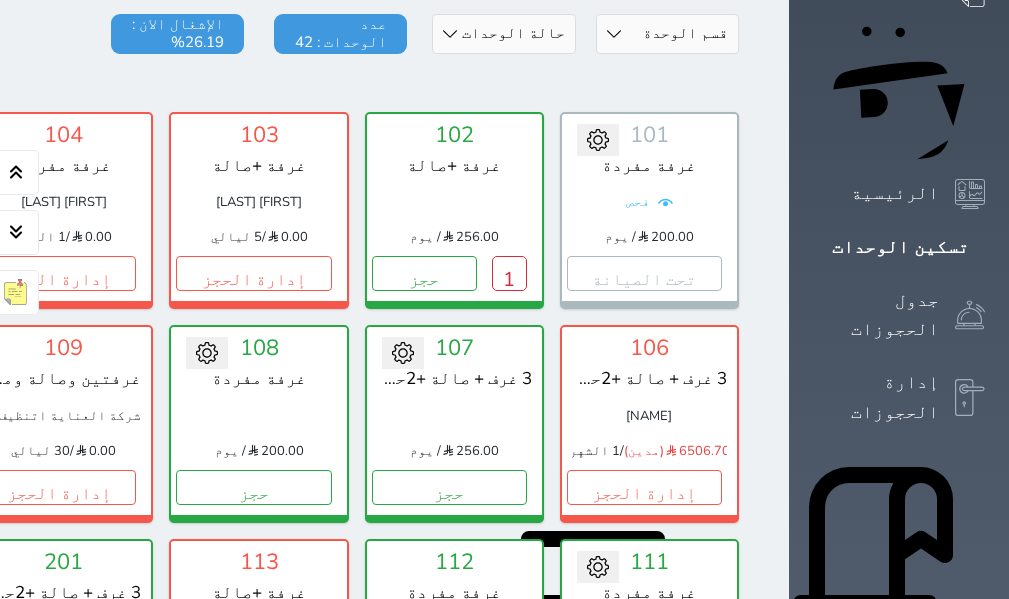 scroll, scrollTop: 178, scrollLeft: 0, axis: vertical 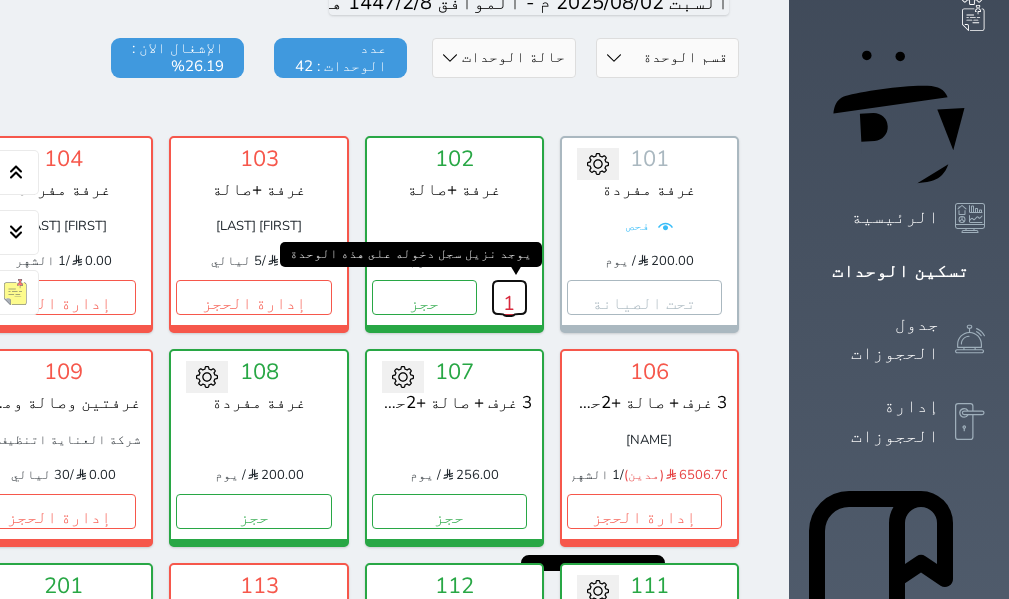 click on "1" at bounding box center [509, 297] 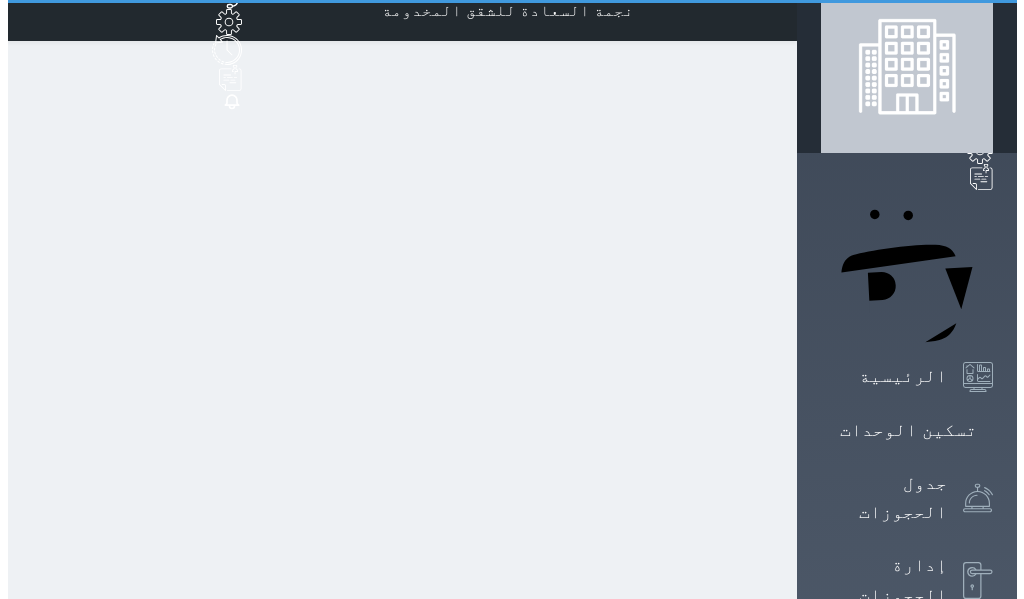 scroll, scrollTop: 0, scrollLeft: 0, axis: both 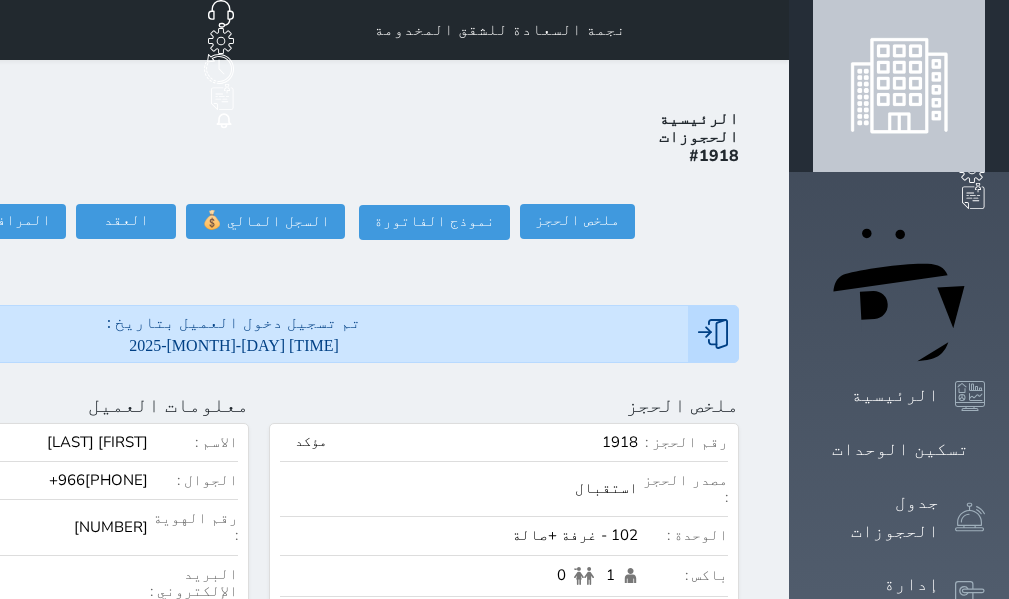 click on "تسجيل مغادرة" at bounding box center [-145, 221] 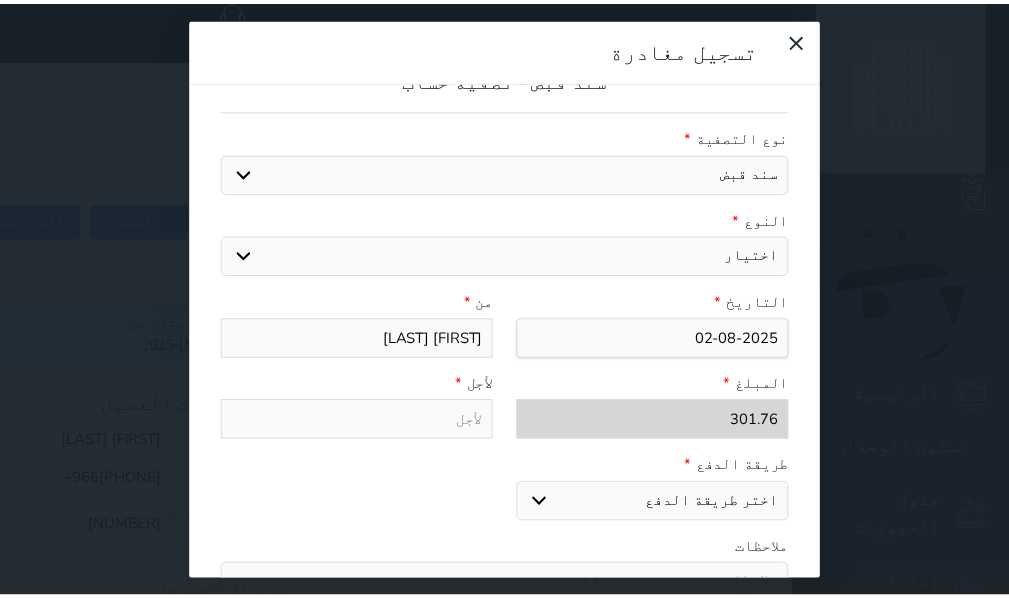 scroll, scrollTop: 309, scrollLeft: 0, axis: vertical 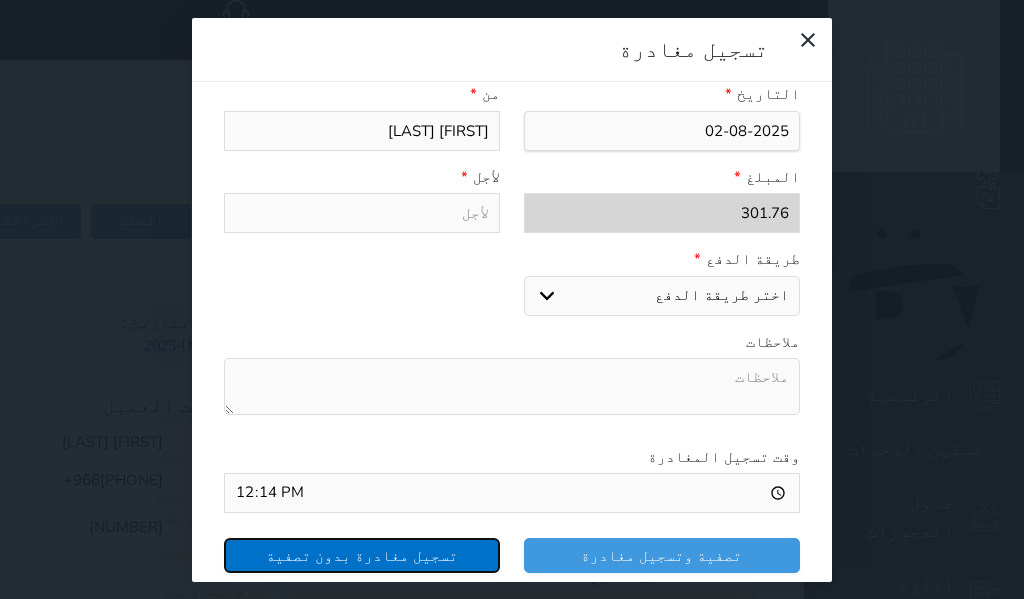 click on "تسجيل مغادرة بدون تصفية" at bounding box center [362, 555] 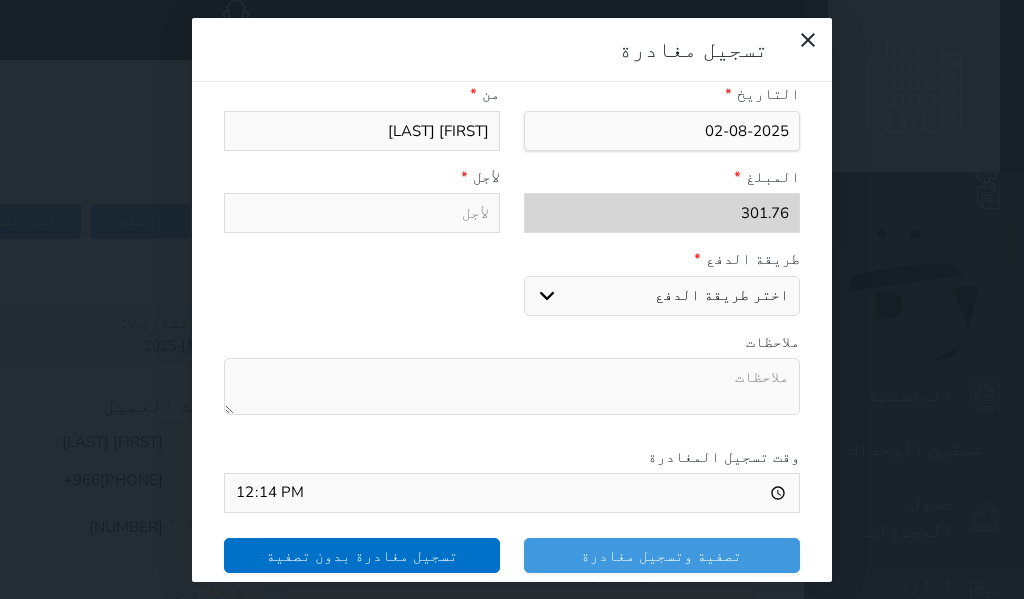 select 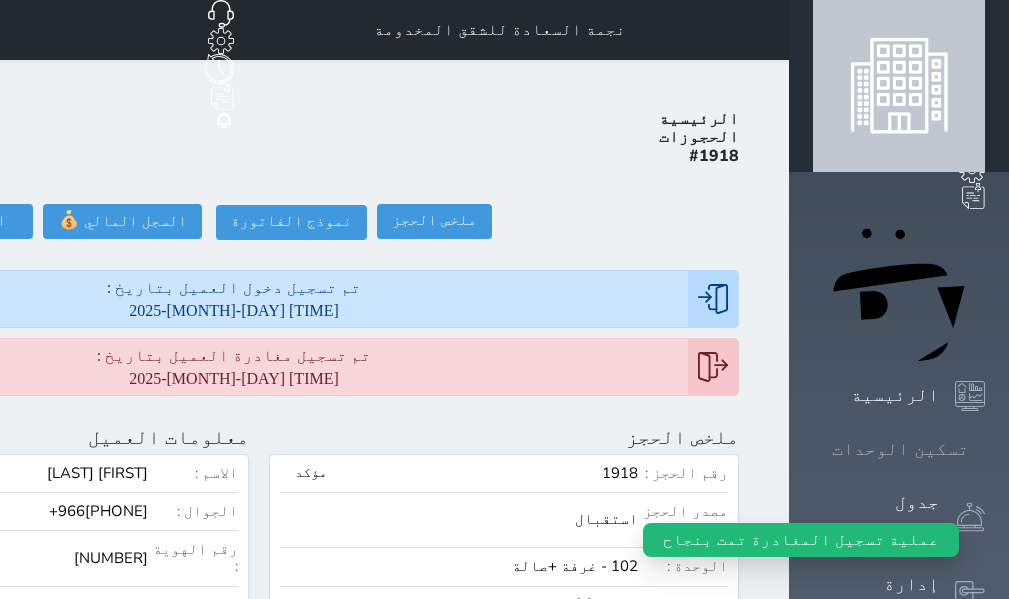 click on "تسكين الوحدات" at bounding box center (900, 449) 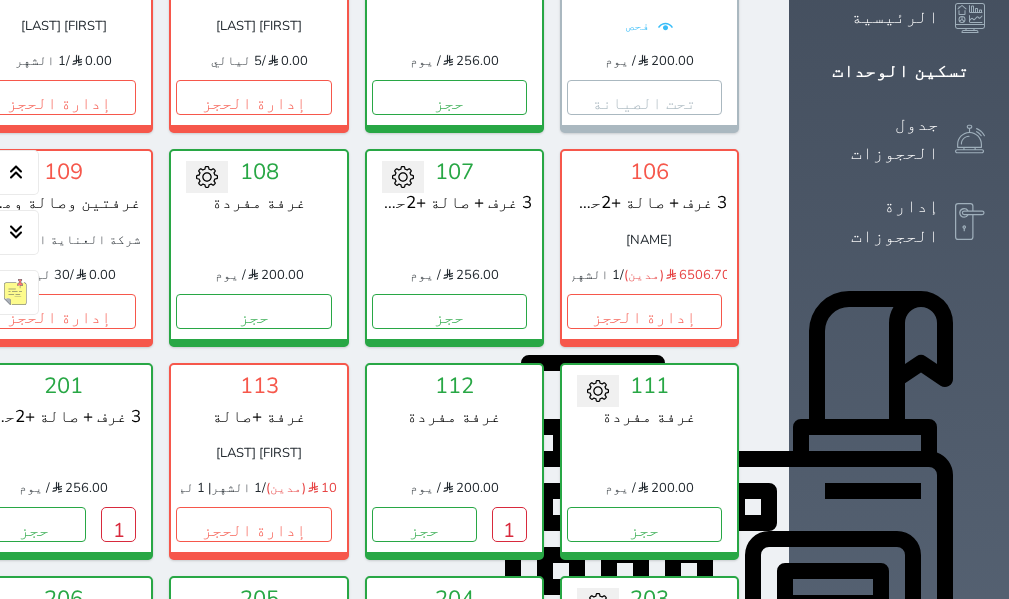 scroll, scrollTop: 478, scrollLeft: 0, axis: vertical 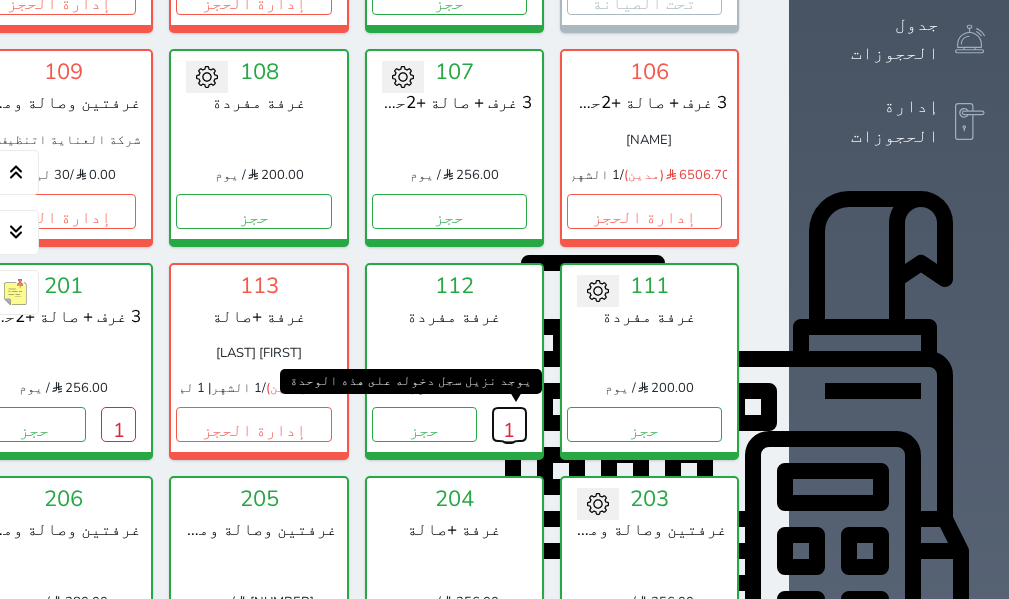 click on "1" at bounding box center [509, 424] 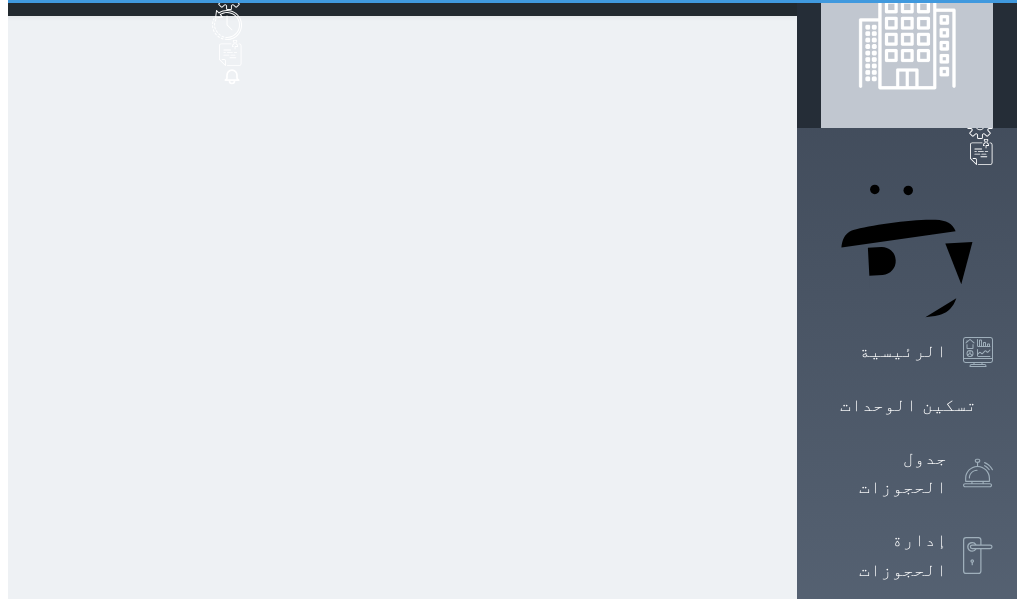 scroll, scrollTop: 0, scrollLeft: 0, axis: both 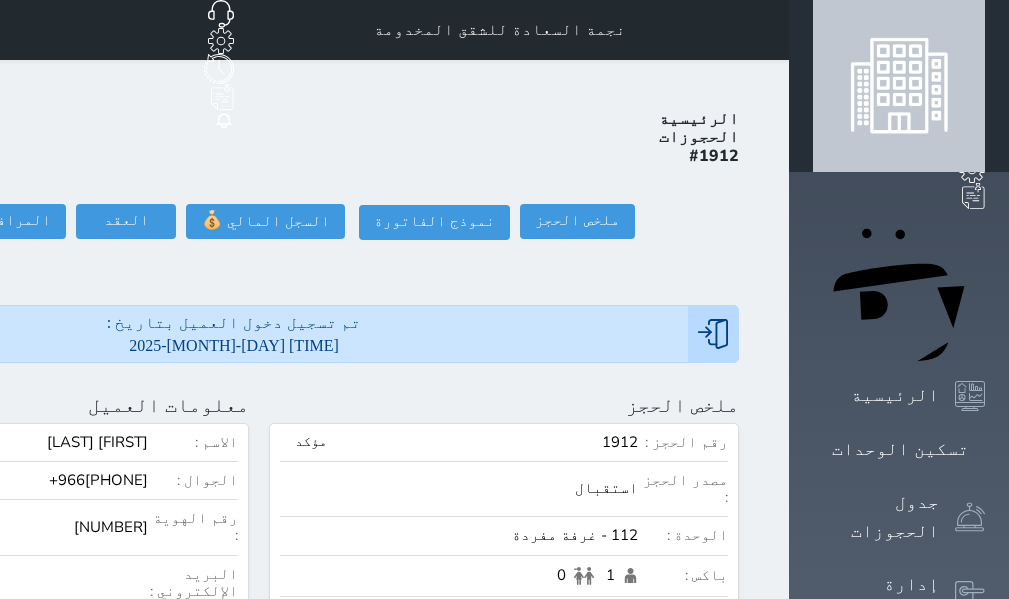 click on "تسجيل مغادرة" at bounding box center [-145, 221] 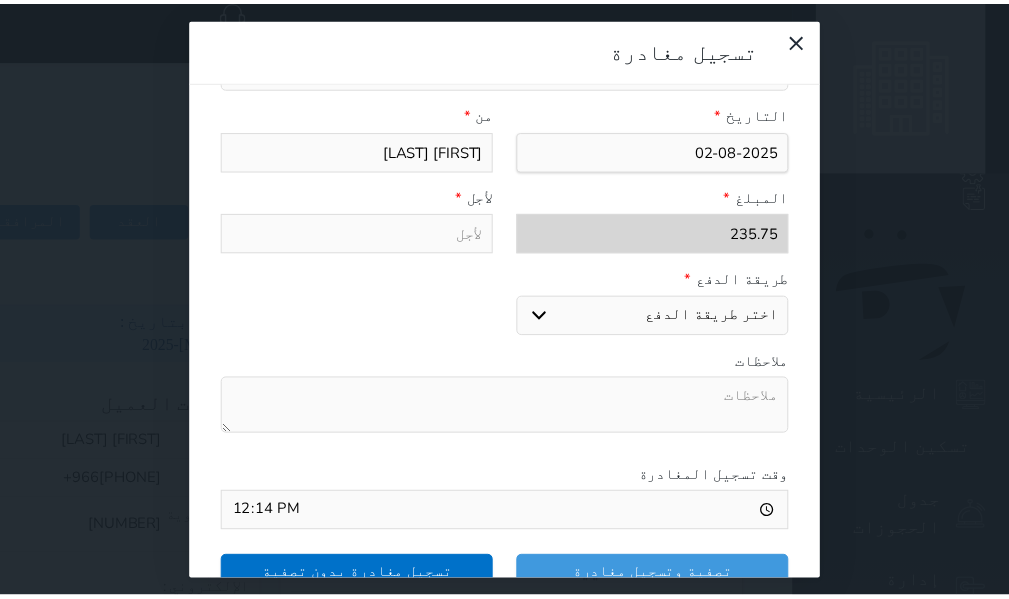scroll, scrollTop: 300, scrollLeft: 0, axis: vertical 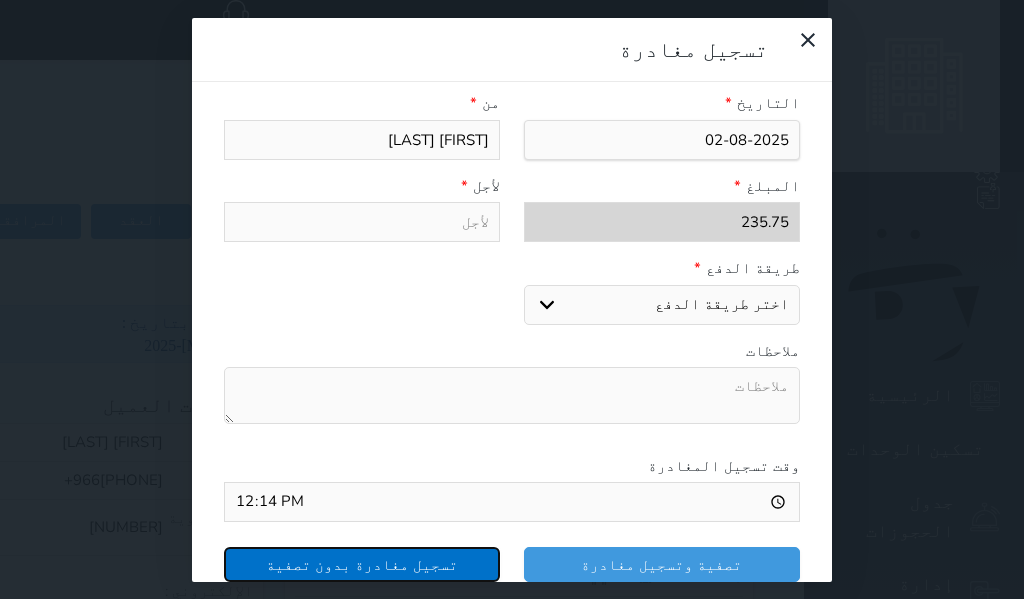 click on "تسجيل مغادرة بدون تصفية" at bounding box center [362, 564] 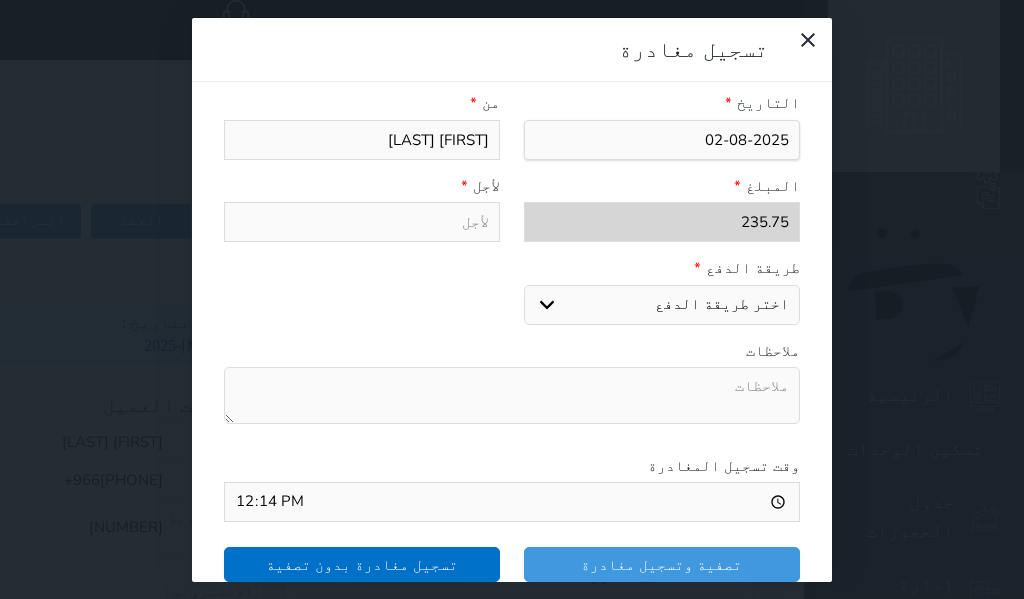 select 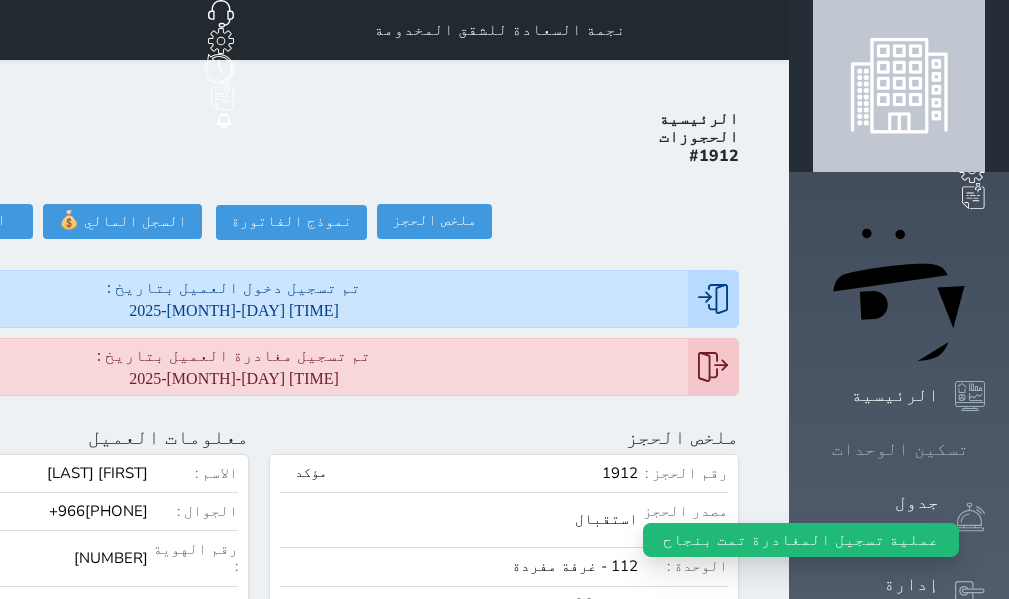 click on "تسكين الوحدات" at bounding box center (900, 449) 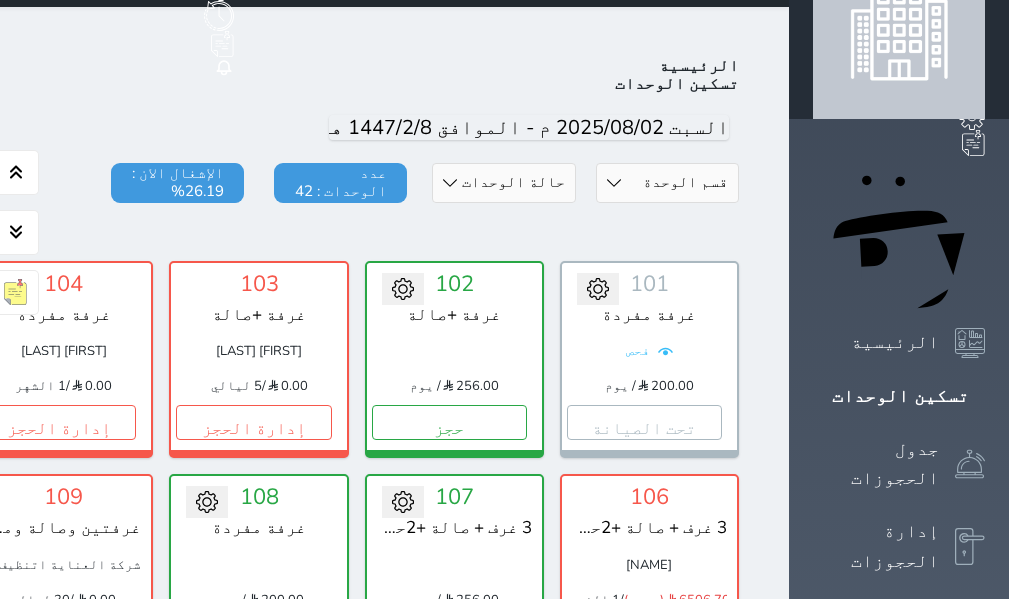 scroll, scrollTop: 0, scrollLeft: 0, axis: both 